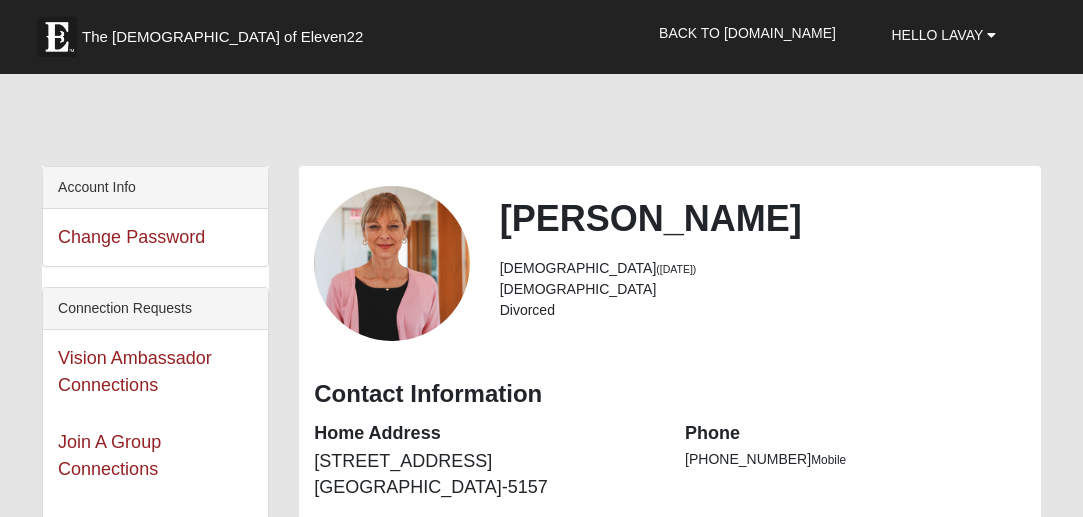 scroll, scrollTop: 0, scrollLeft: 0, axis: both 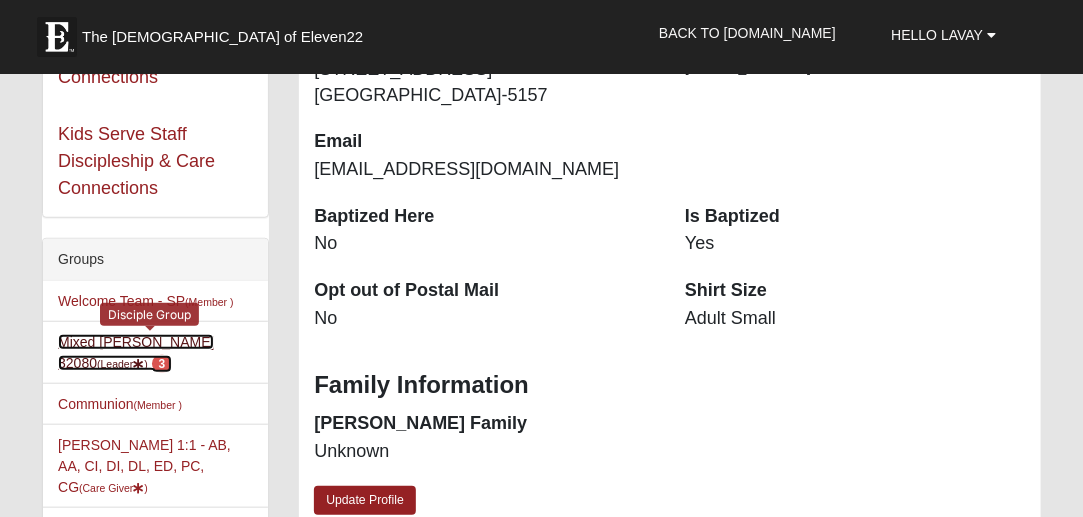 click on "Mixed Lauter 32080  (Leader
)
3" at bounding box center [136, 352] 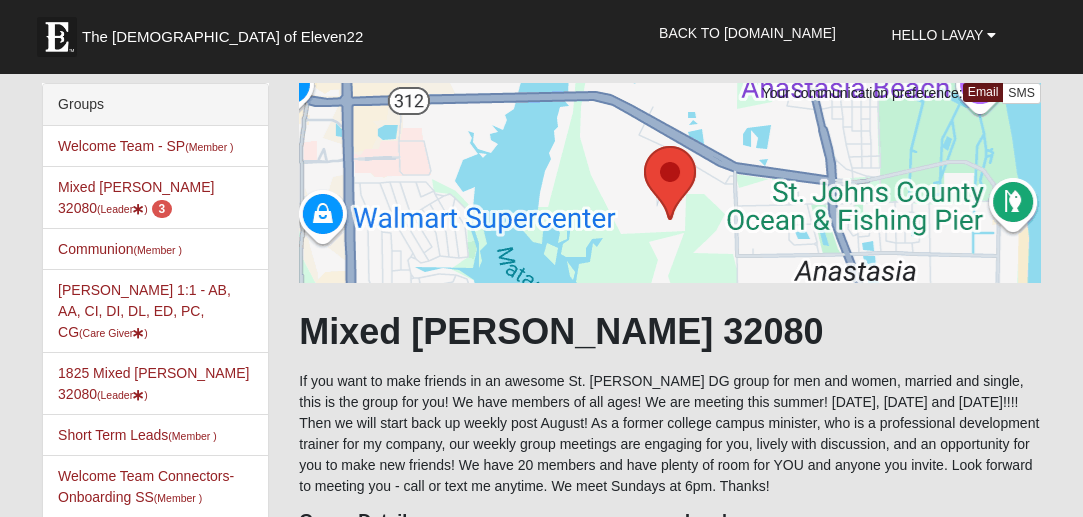 scroll, scrollTop: 0, scrollLeft: 0, axis: both 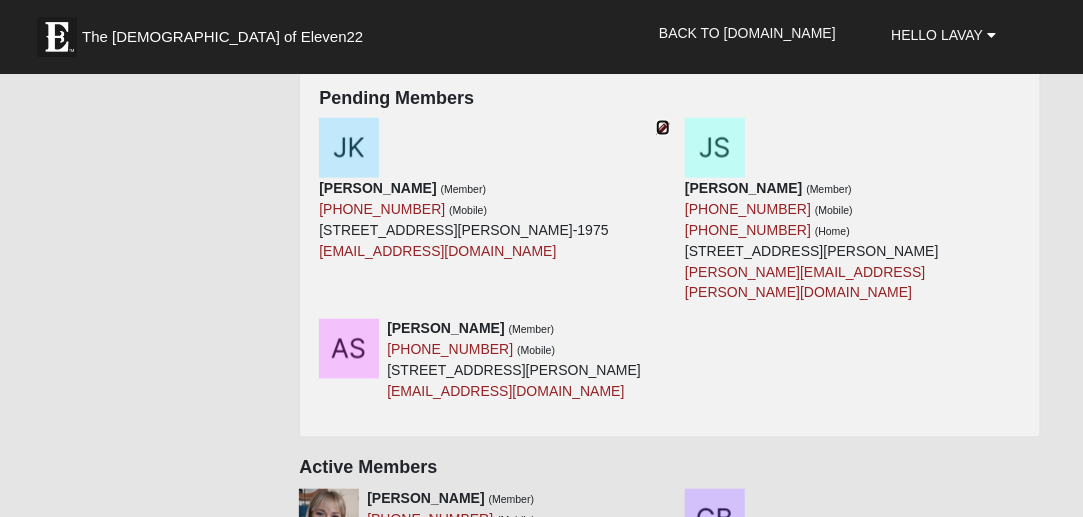 click at bounding box center [663, 128] 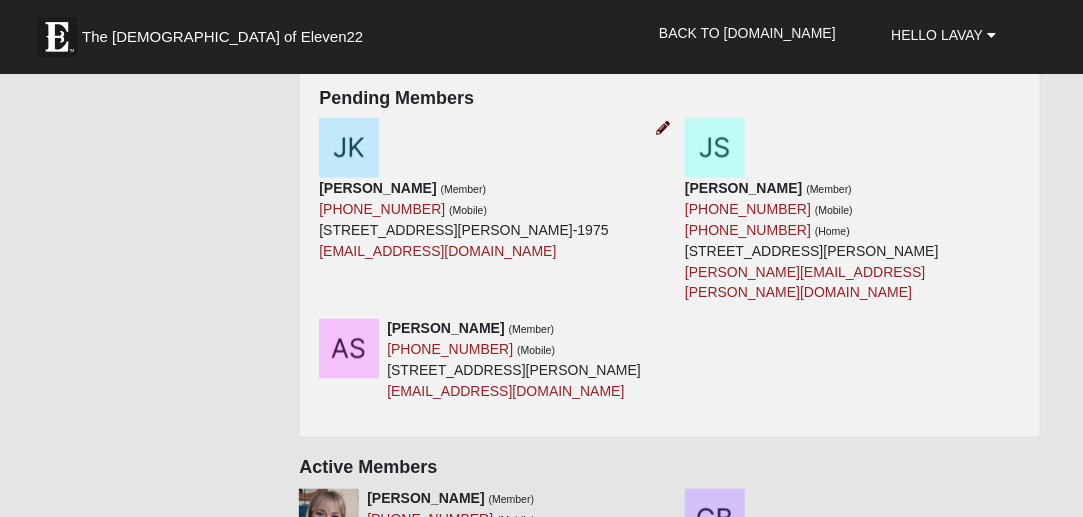 scroll, scrollTop: 628, scrollLeft: 0, axis: vertical 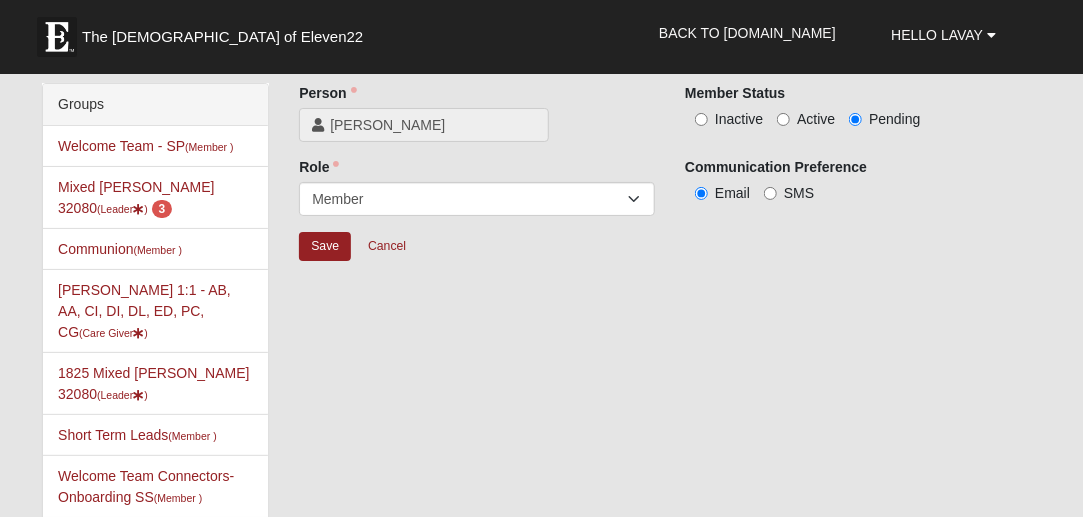 click on "Active" at bounding box center [806, 119] 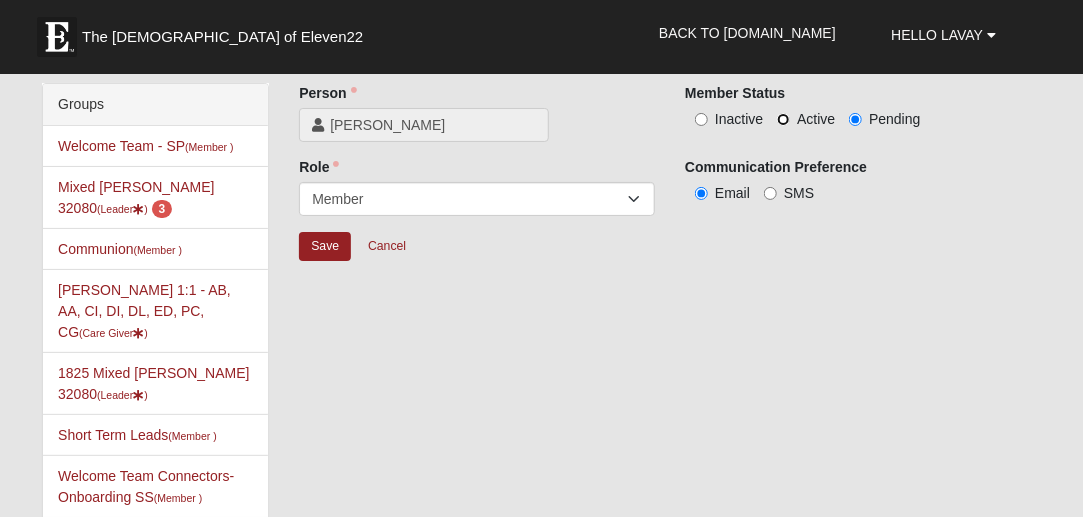 click on "Active" at bounding box center [783, 119] 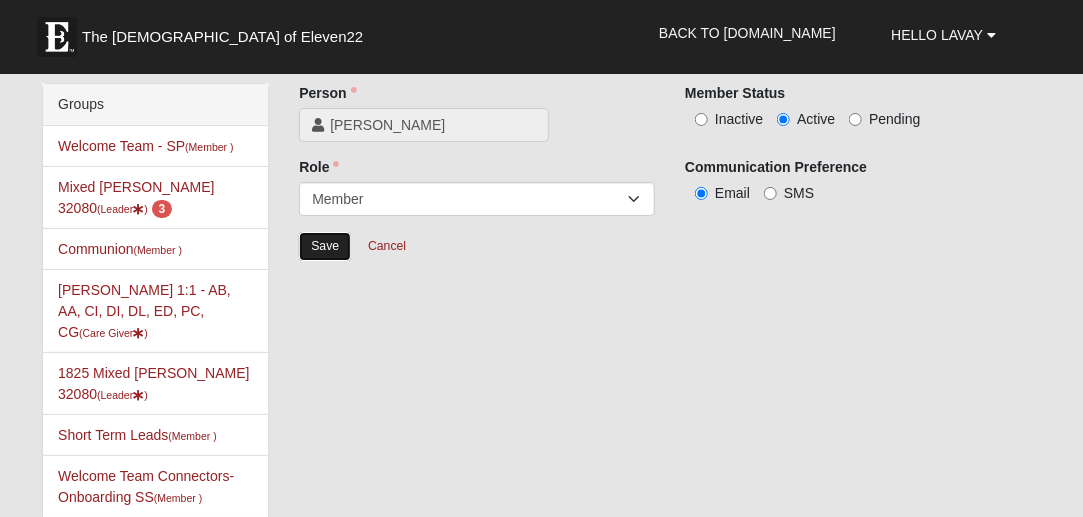 click on "Save" at bounding box center [325, 246] 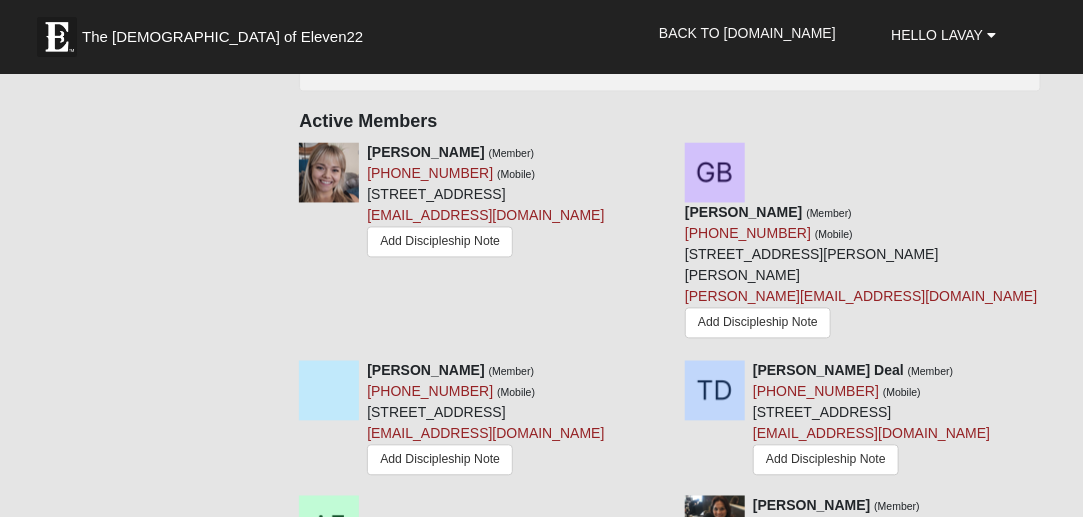 scroll, scrollTop: 1272, scrollLeft: 0, axis: vertical 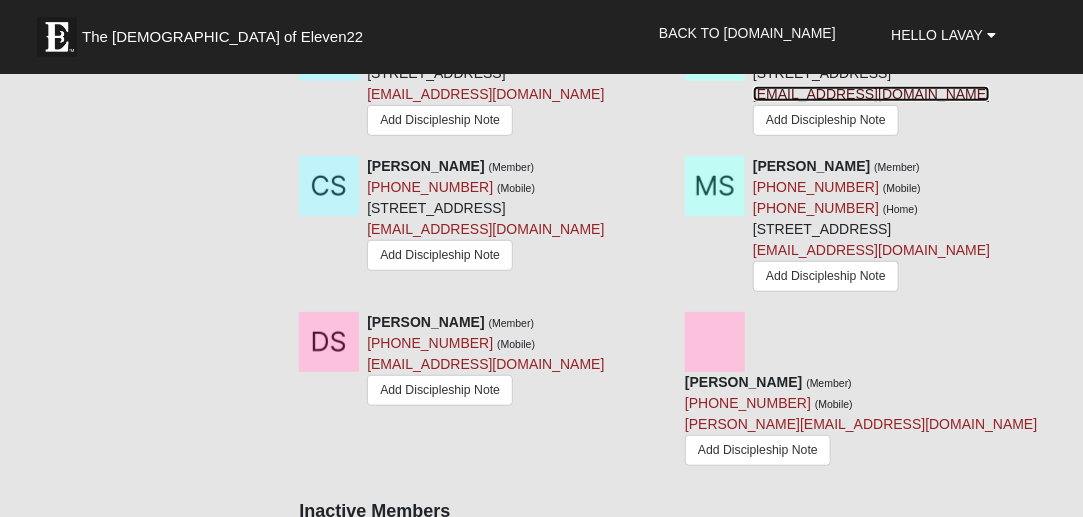 click on "Jimmy2Stix@hotmail.com" at bounding box center (871, 94) 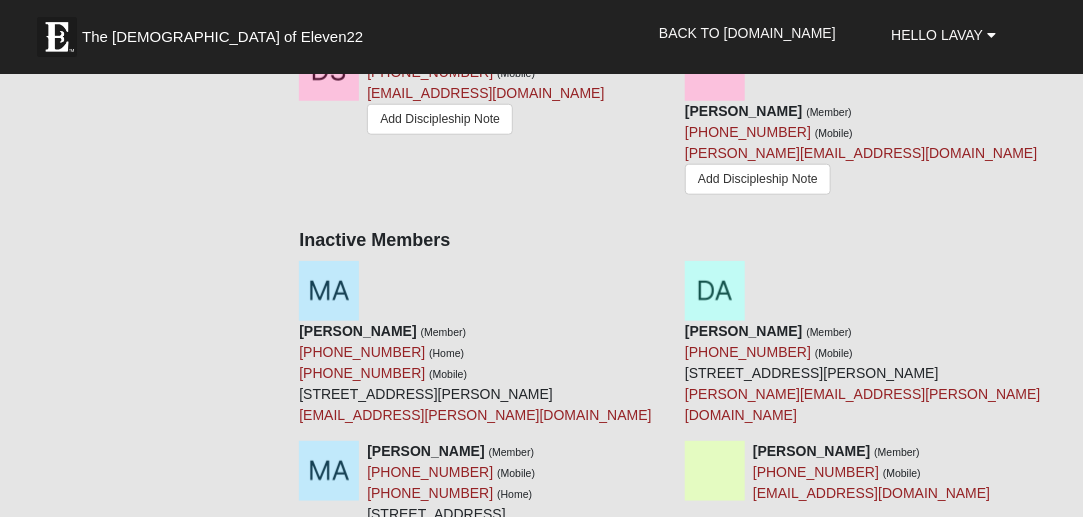 scroll, scrollTop: 3145, scrollLeft: 0, axis: vertical 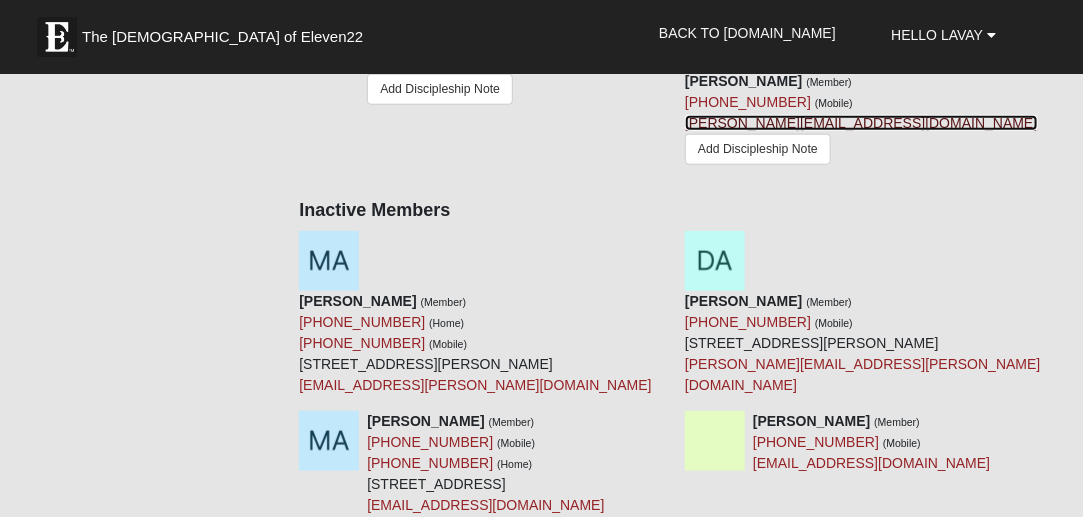 click on "delia.y0922@gmail.com" at bounding box center [861, 123] 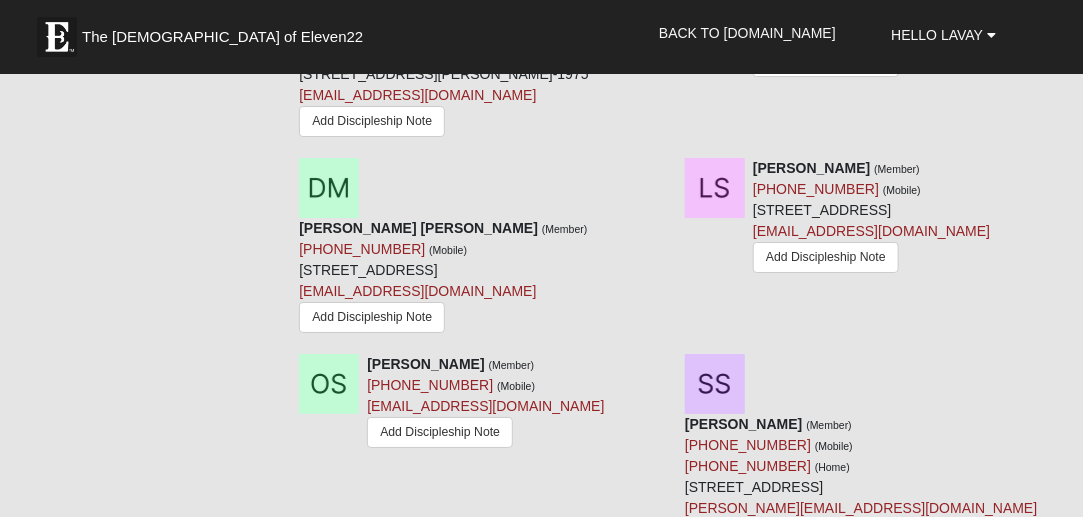 scroll, scrollTop: 1565, scrollLeft: 0, axis: vertical 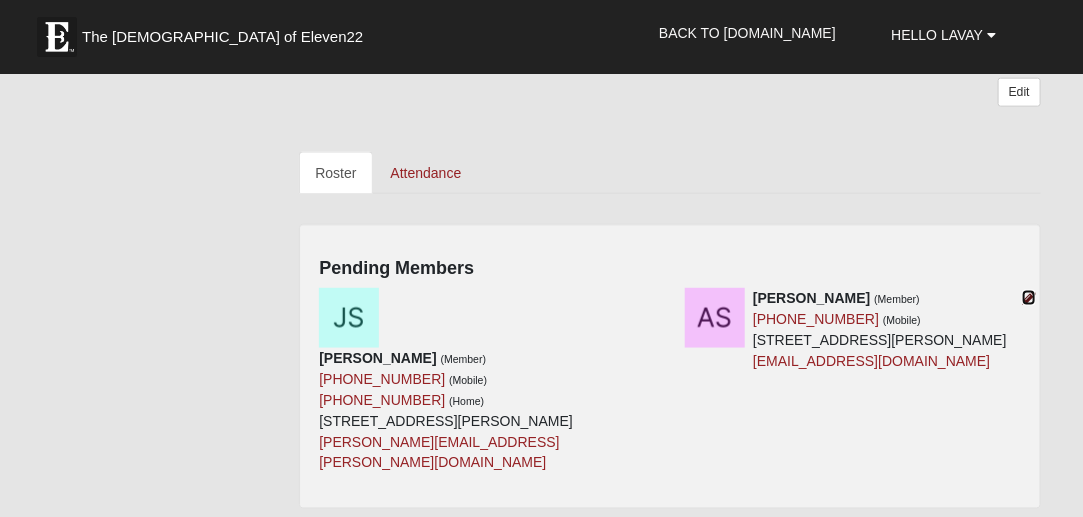 click at bounding box center [1029, 298] 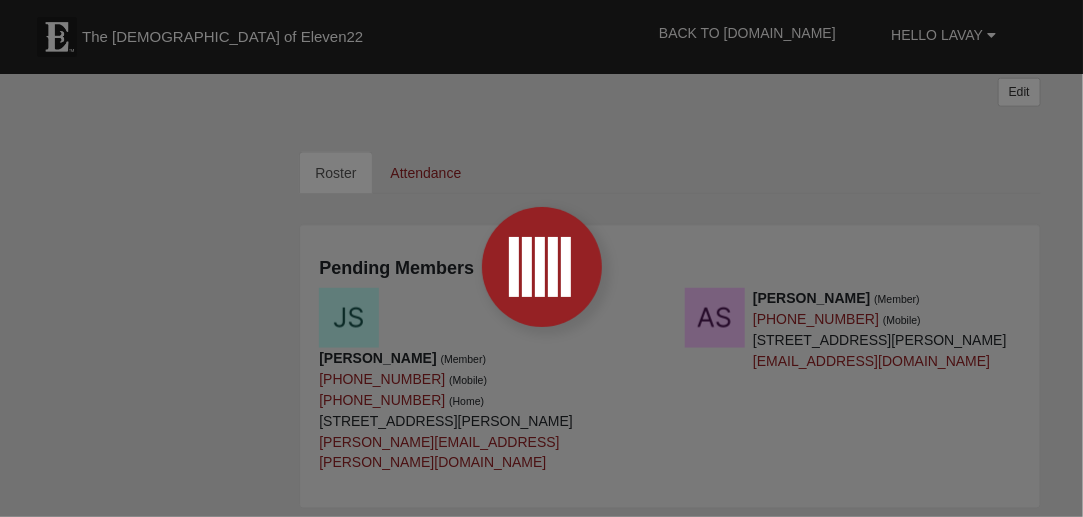 scroll, scrollTop: 628, scrollLeft: 0, axis: vertical 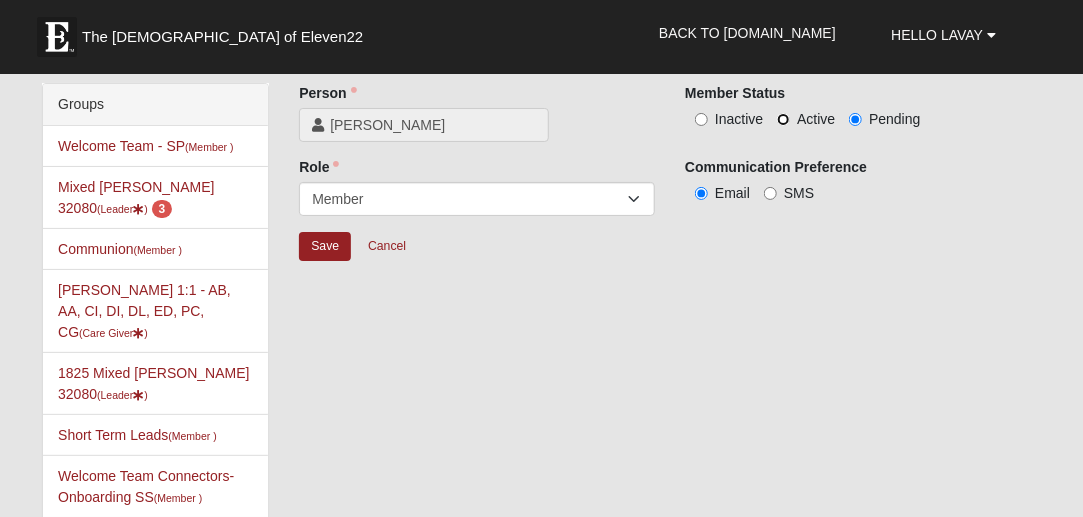 click on "Active" at bounding box center (783, 119) 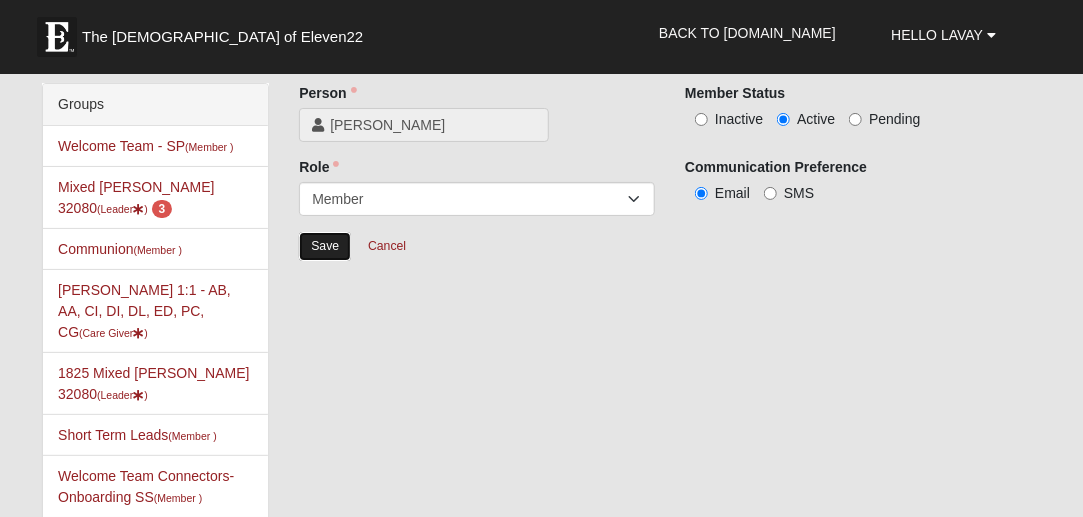 click on "Save" at bounding box center [325, 246] 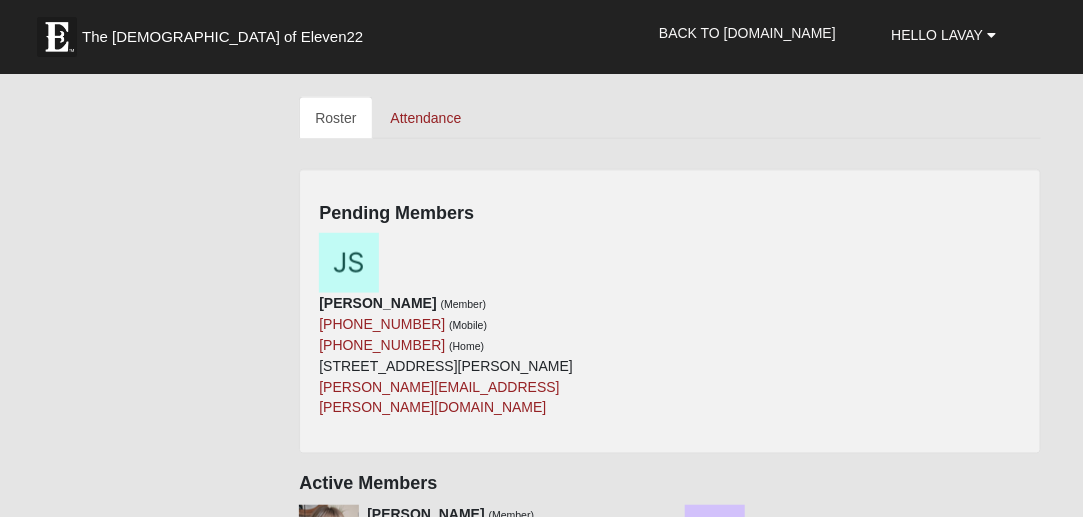 scroll, scrollTop: 962, scrollLeft: 0, axis: vertical 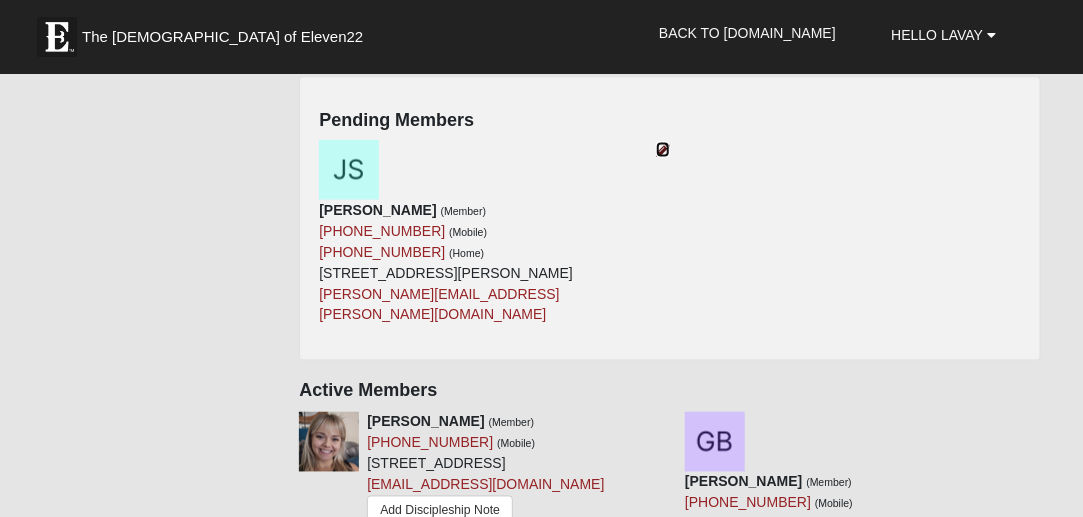 click at bounding box center (663, 150) 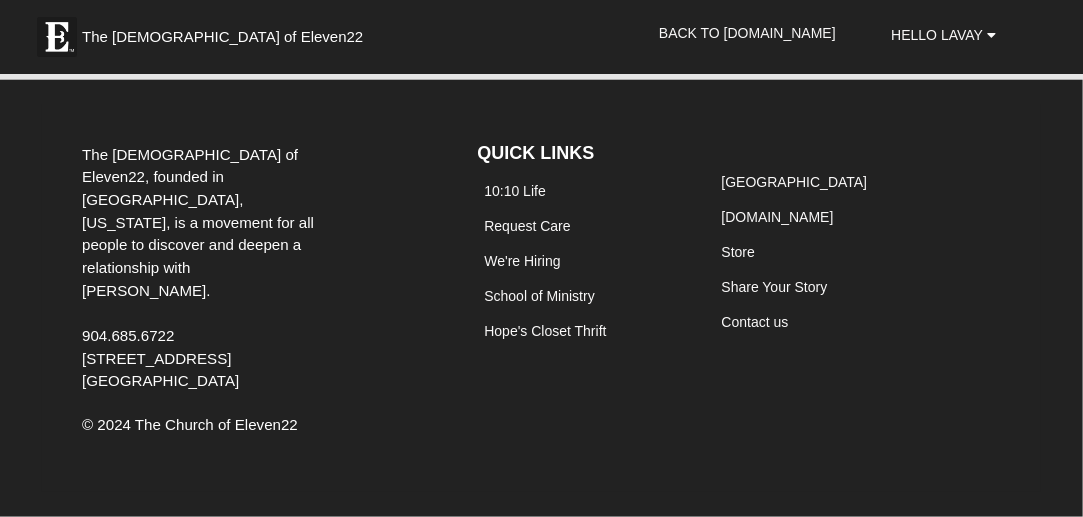 scroll, scrollTop: 628, scrollLeft: 0, axis: vertical 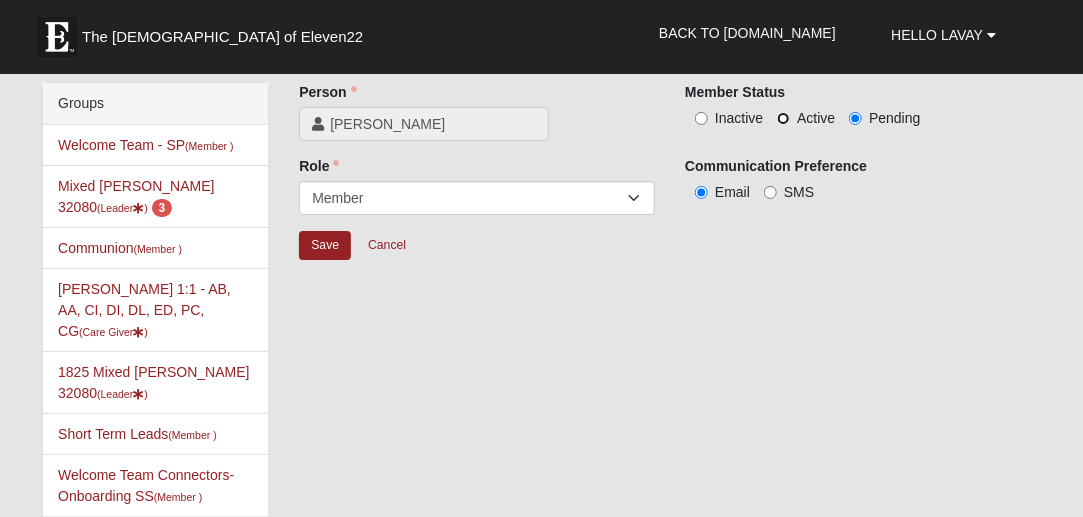 click on "Active" at bounding box center [783, 118] 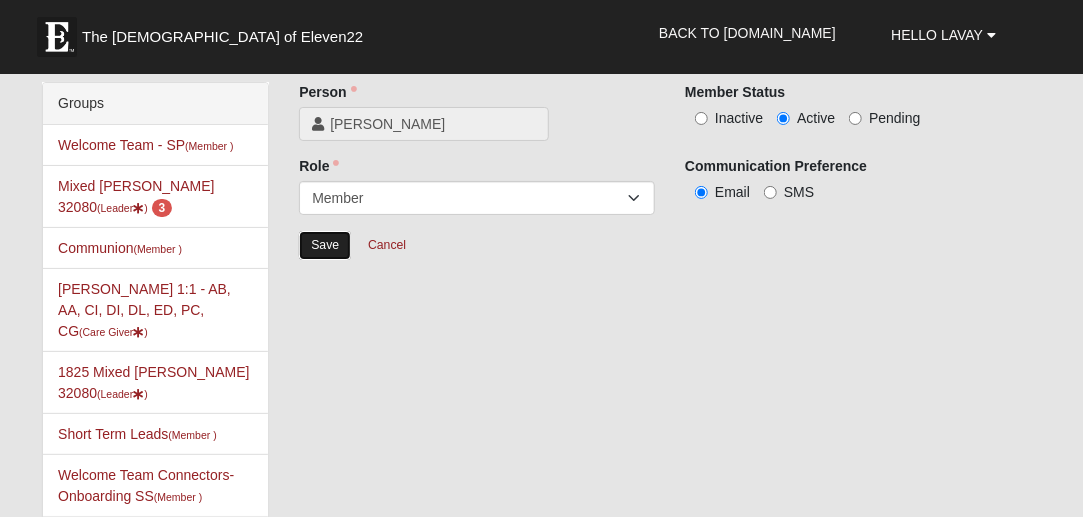 click on "Save" at bounding box center [325, 245] 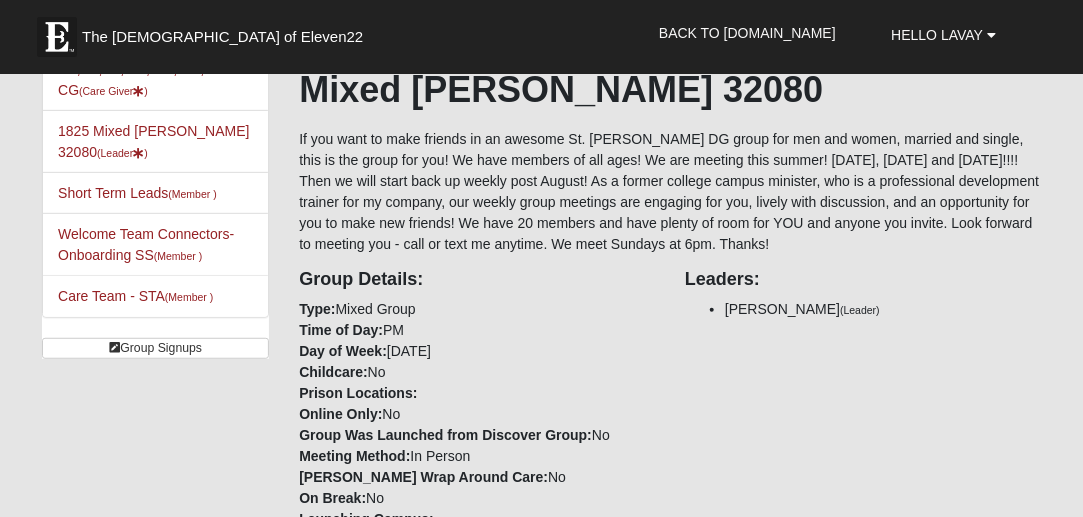 scroll, scrollTop: 0, scrollLeft: 0, axis: both 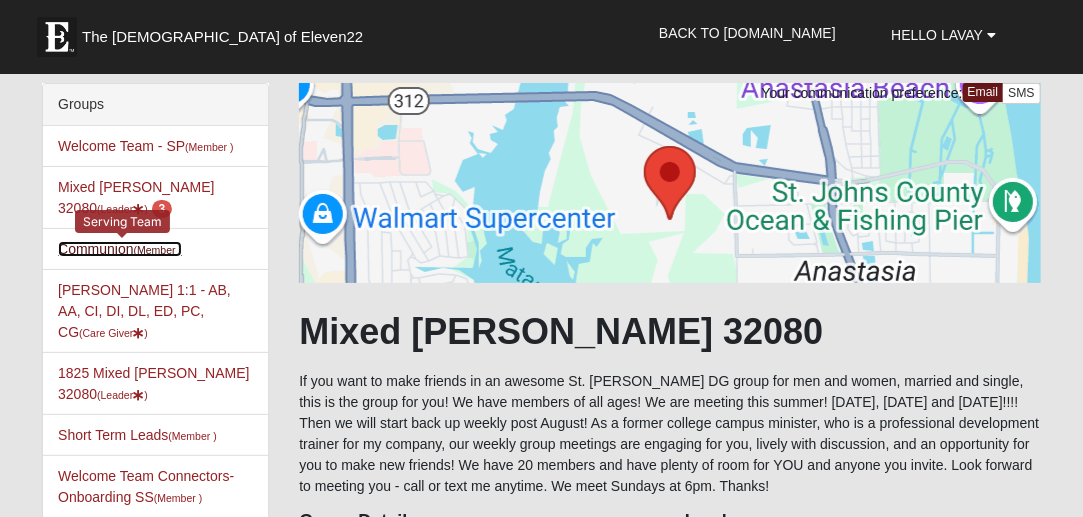click on "Communion  (Member        )" at bounding box center (120, 249) 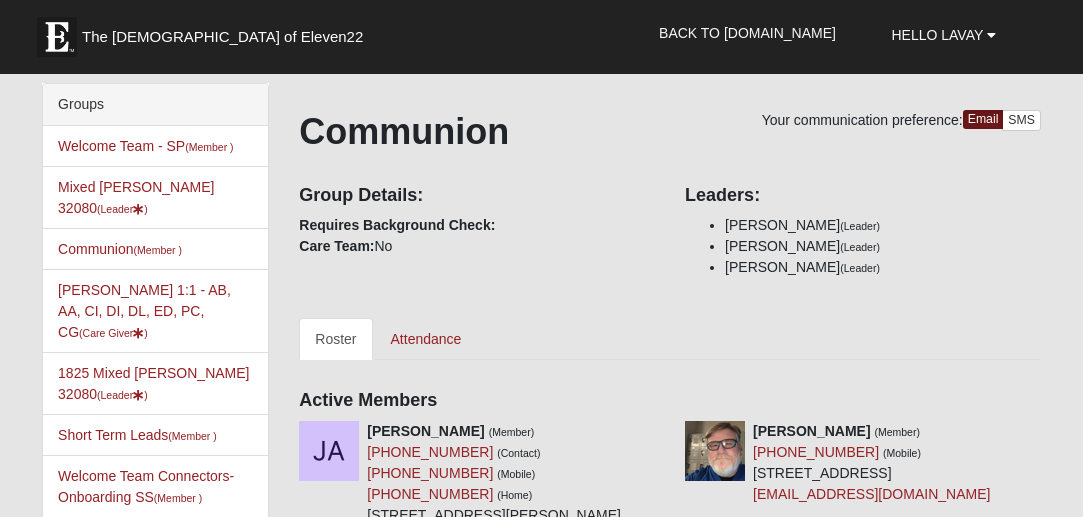 scroll, scrollTop: 0, scrollLeft: 0, axis: both 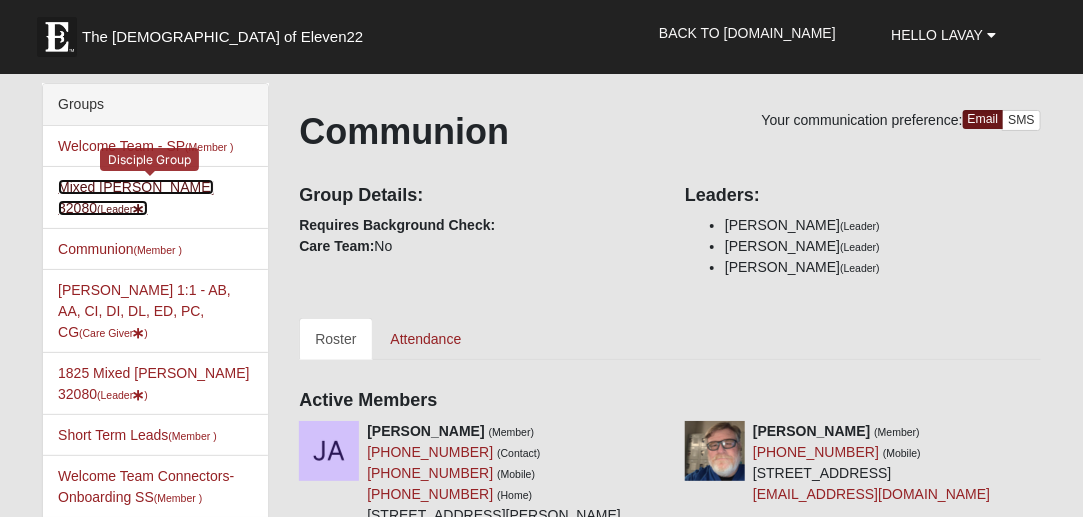 click on "Mixed Lauter 32080  (Leader
)" at bounding box center [136, 197] 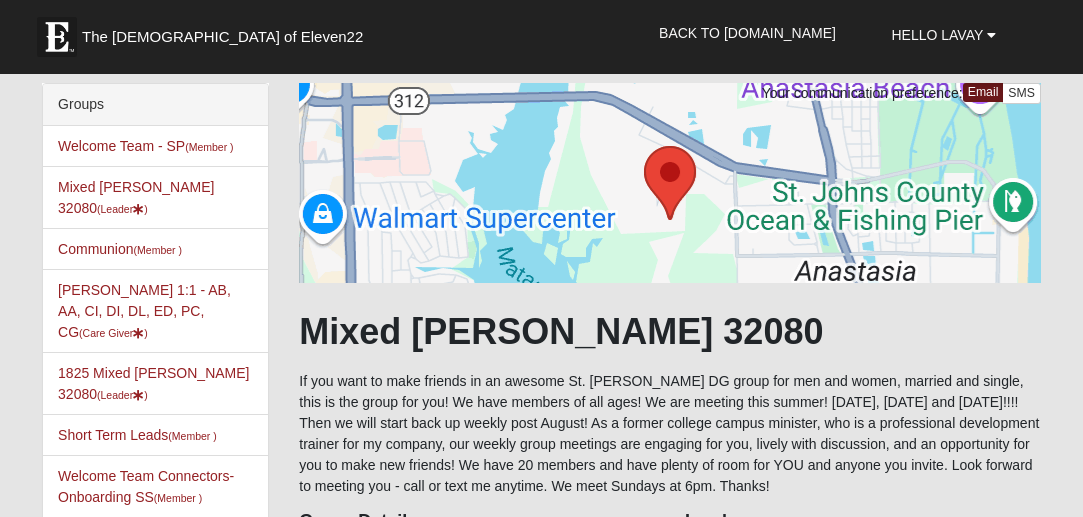 scroll, scrollTop: 0, scrollLeft: 0, axis: both 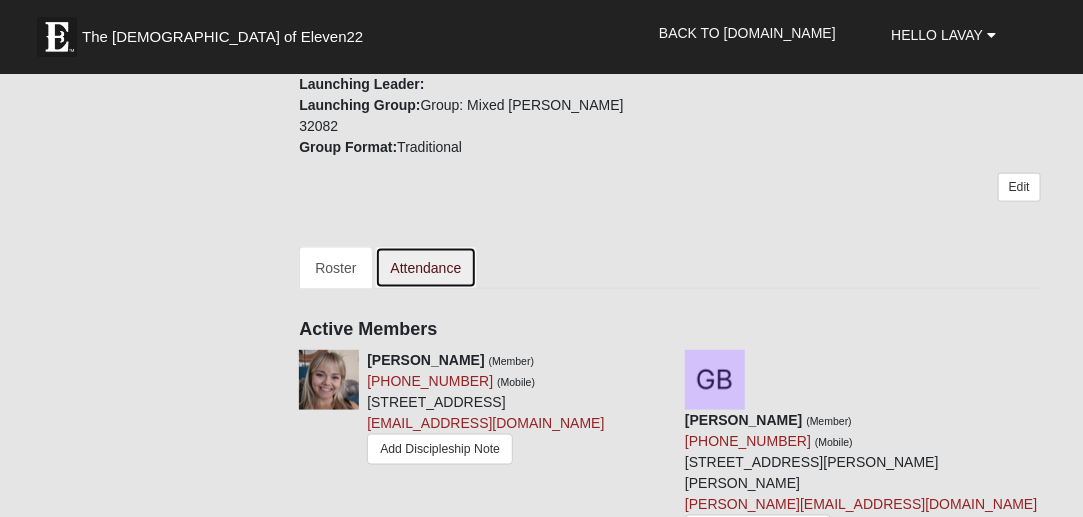 click on "Attendance" at bounding box center [426, 268] 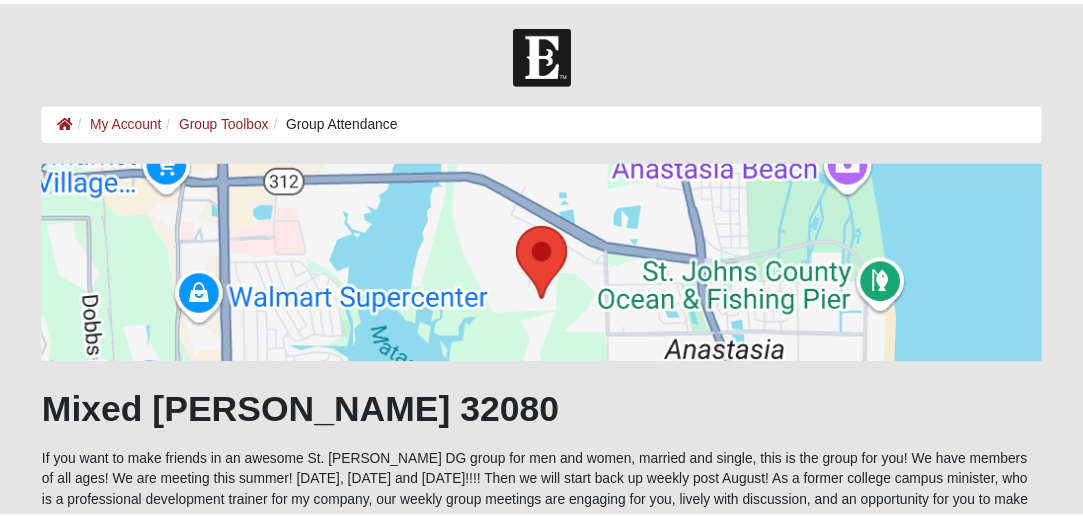 scroll, scrollTop: 0, scrollLeft: 0, axis: both 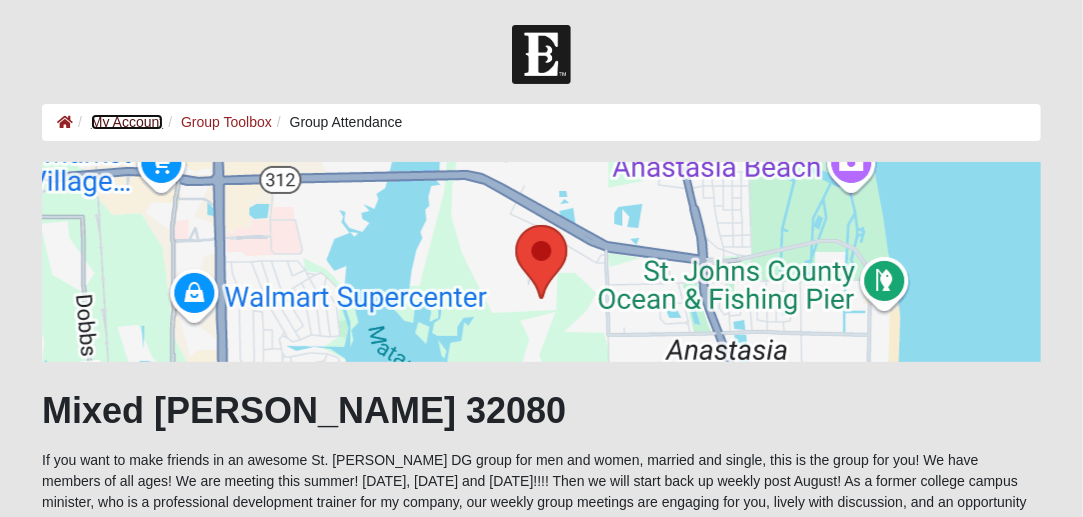 click on "My Account" at bounding box center [127, 122] 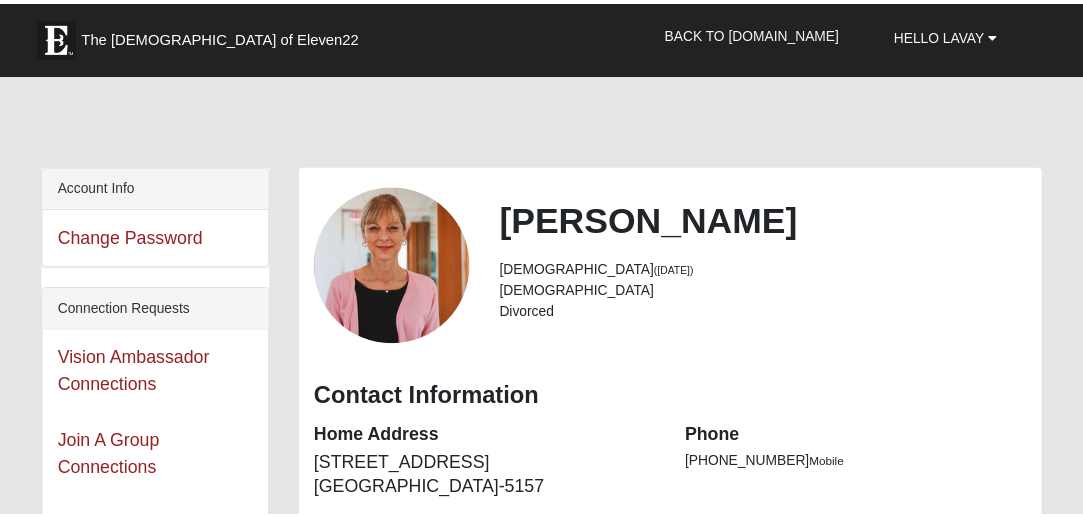 scroll, scrollTop: 0, scrollLeft: 0, axis: both 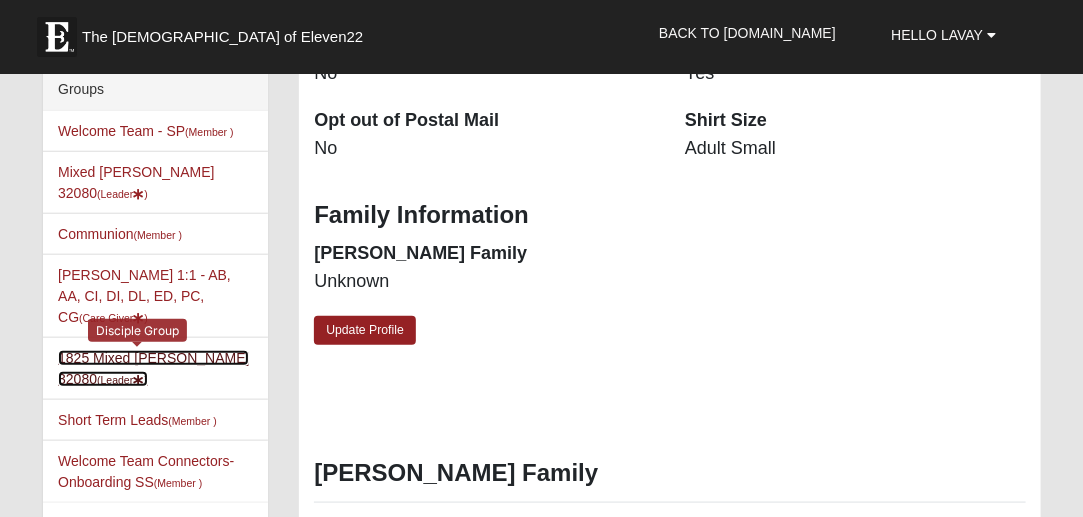 click on "1825 Mixed Lauter 32080  (Leader
)" at bounding box center [153, 368] 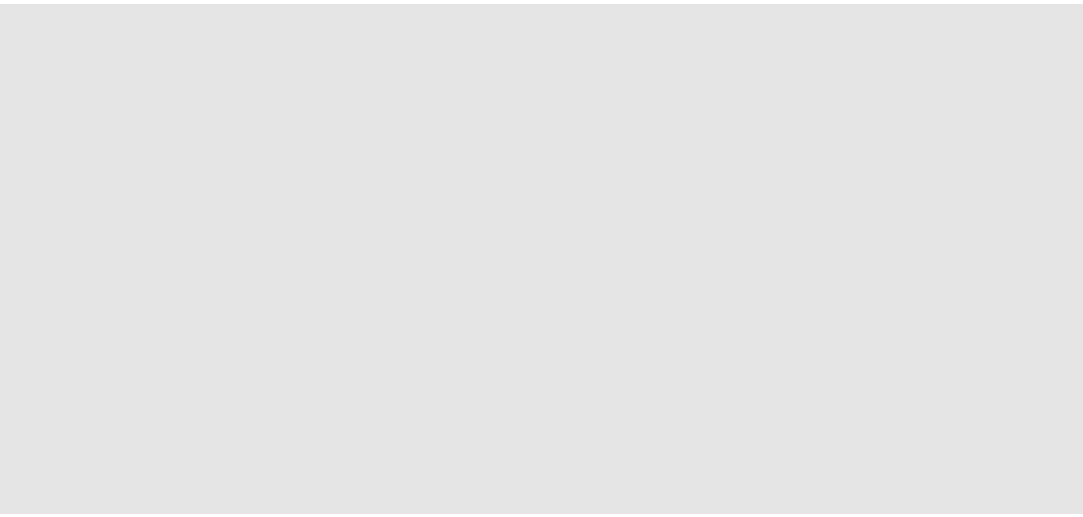 scroll, scrollTop: 0, scrollLeft: 0, axis: both 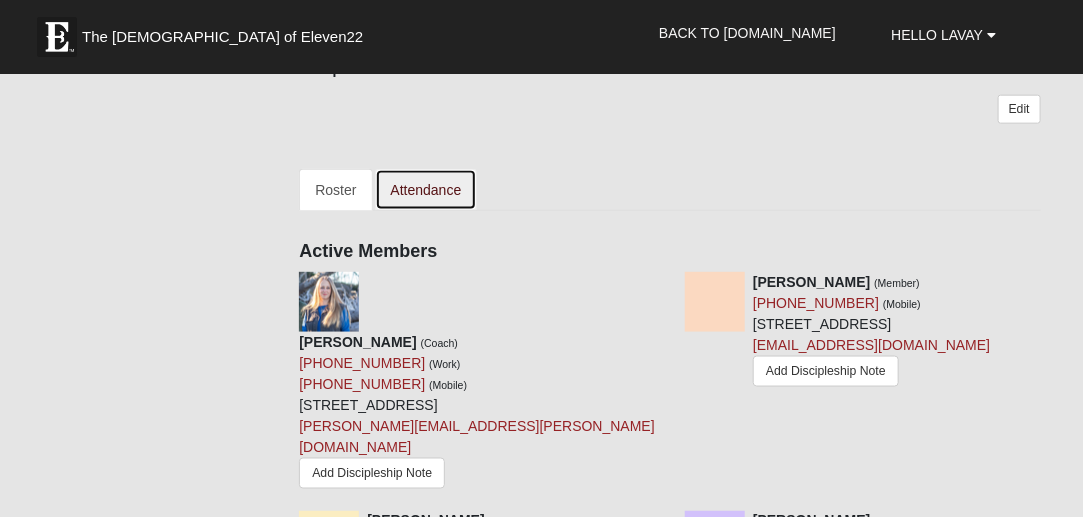 click on "Attendance" at bounding box center [426, 190] 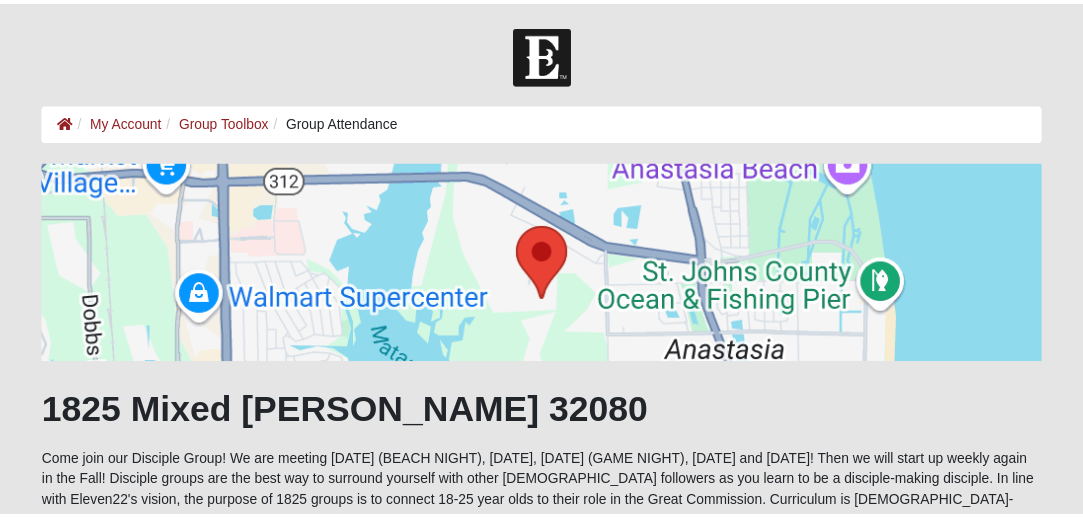 scroll, scrollTop: 0, scrollLeft: 0, axis: both 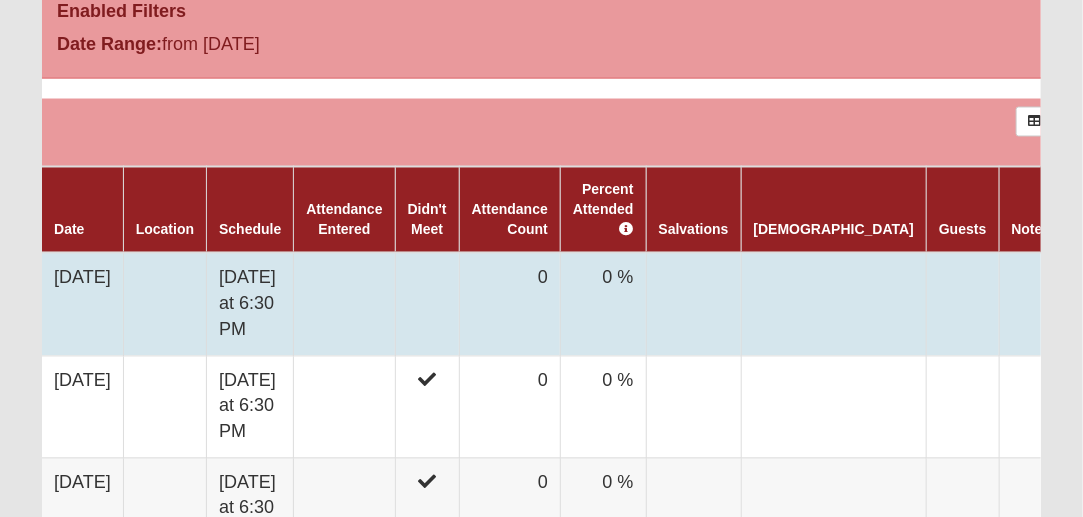 click at bounding box center [427, 304] 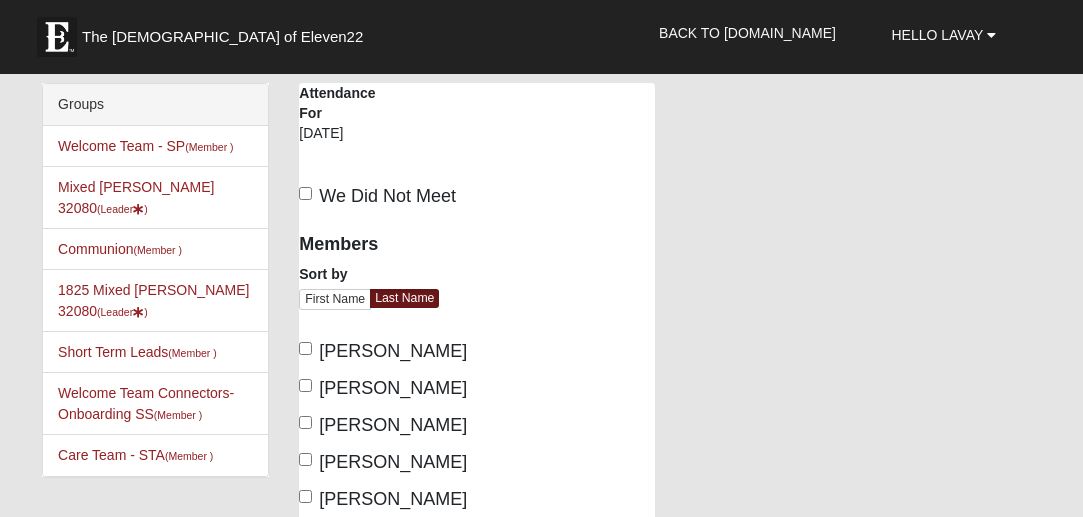 scroll, scrollTop: 0, scrollLeft: 0, axis: both 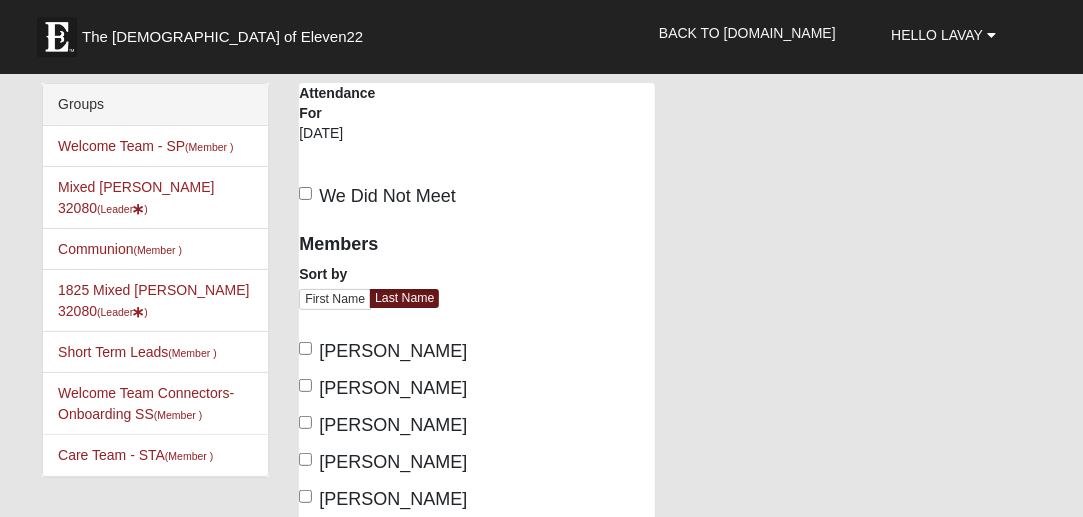 drag, startPoint x: 305, startPoint y: 185, endPoint x: 485, endPoint y: 219, distance: 183.18297 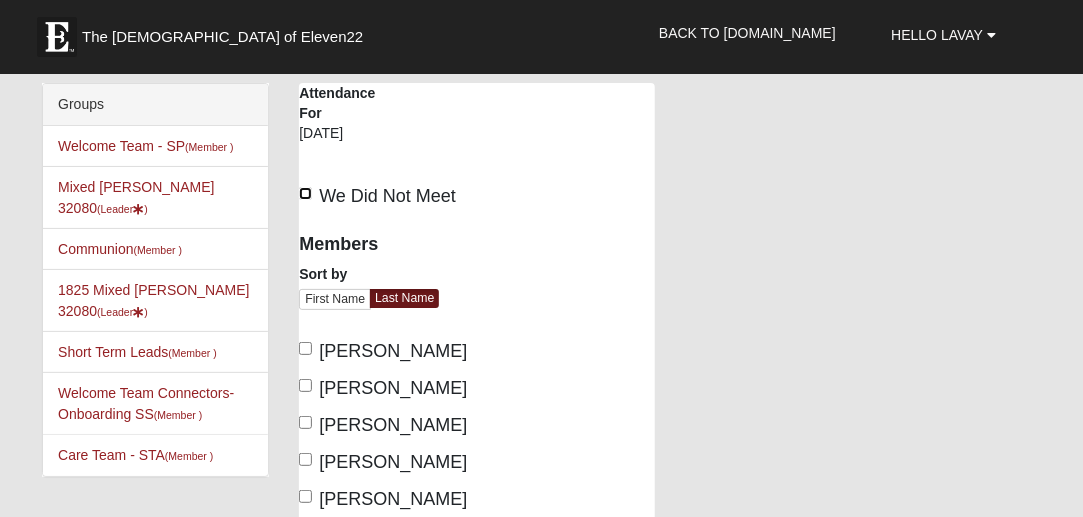 click on "We Did Not Meet" at bounding box center [305, 193] 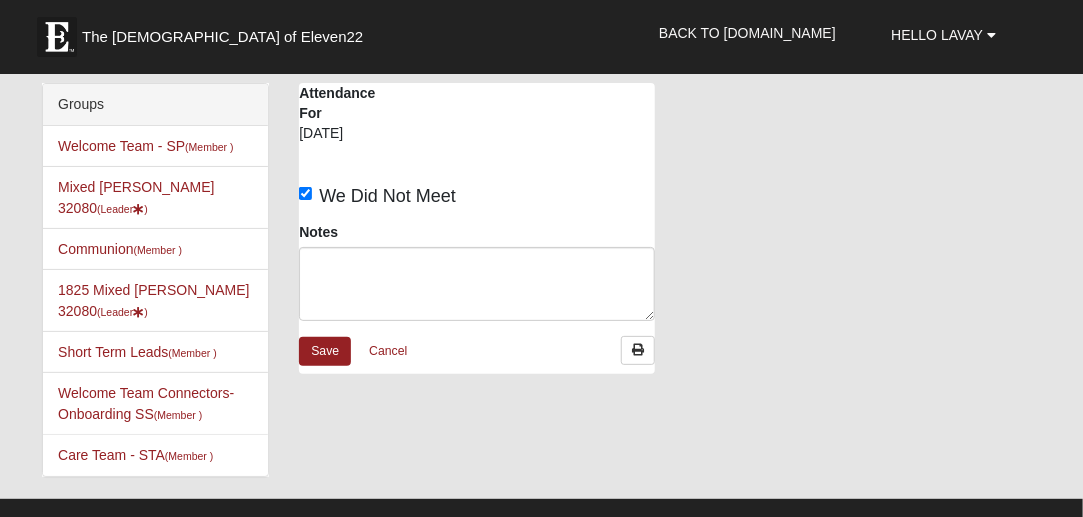 click on "Notes" at bounding box center (477, 279) 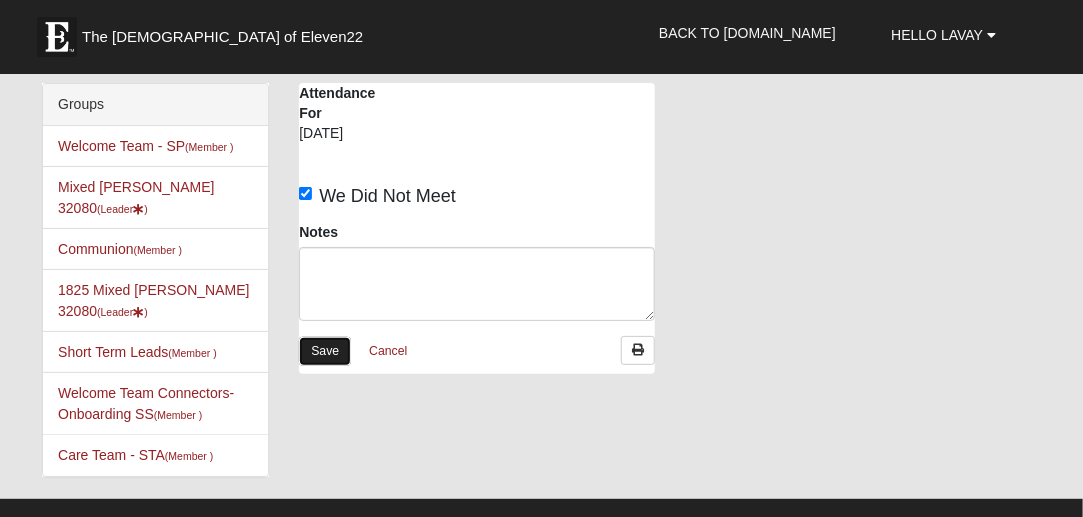 click on "Save" at bounding box center [325, 351] 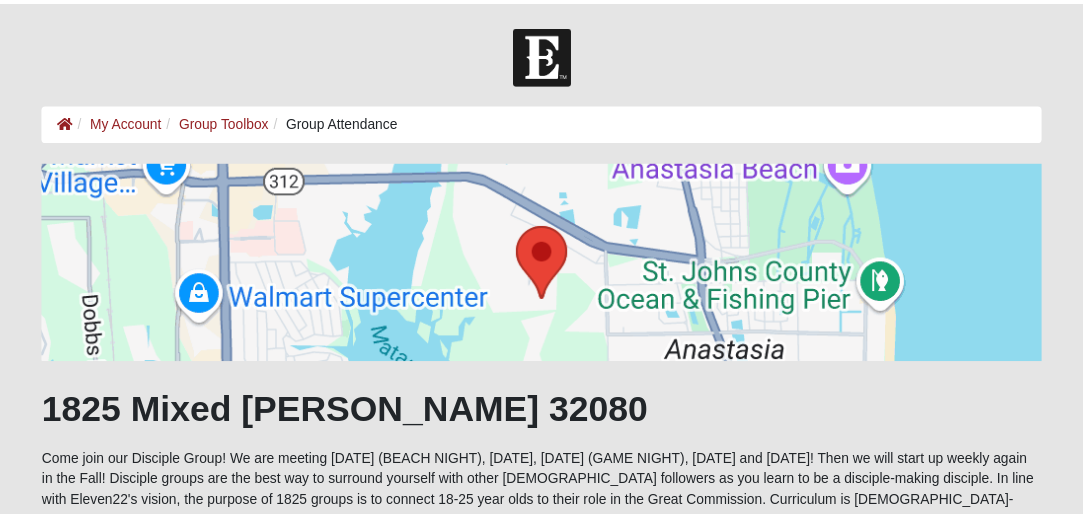 scroll, scrollTop: 0, scrollLeft: 0, axis: both 